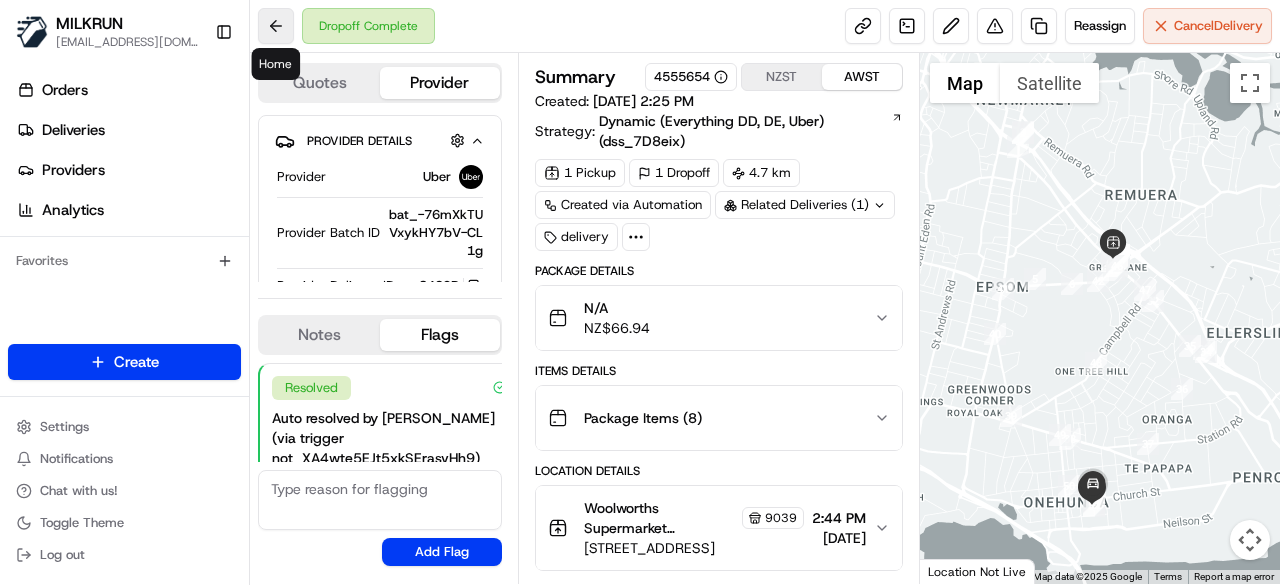 scroll, scrollTop: 0, scrollLeft: 0, axis: both 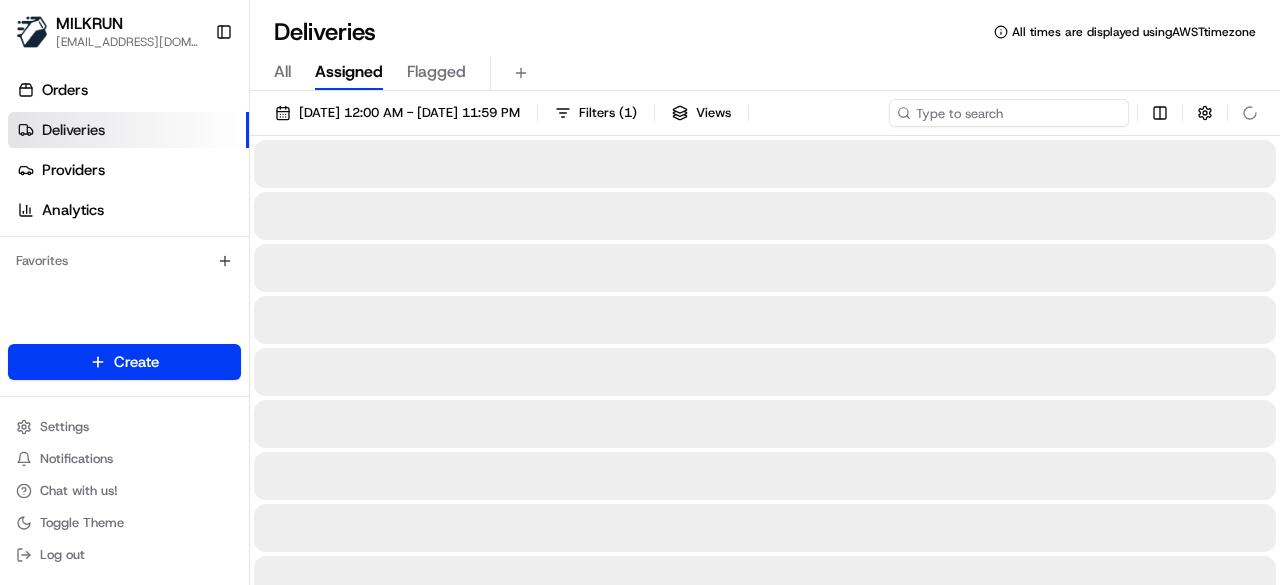 click at bounding box center (1009, 113) 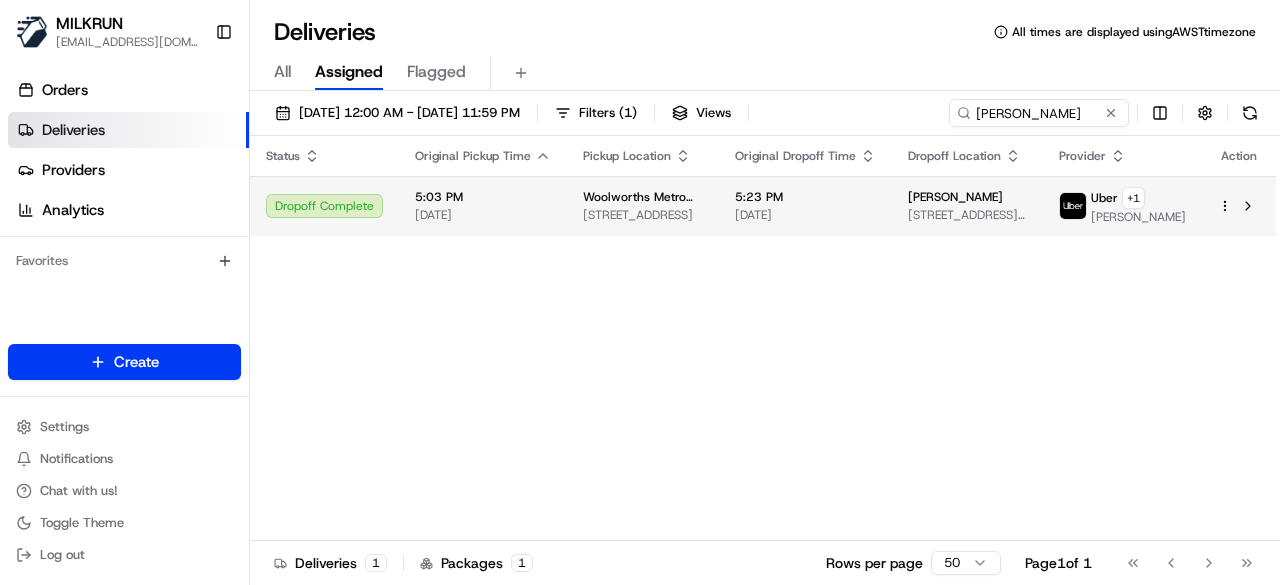 click on "MILKRUN kperera1@woolworths.com.au Toggle Sidebar Orders Deliveries Providers Analytics Favorites Main Menu Members & Organization Organization Users Roles Preferences Customization Tracking Orchestration Automations Locations Pickup Locations Dropoff Locations AI Support Call Agent Billing Billing Refund Requests Integrations Notification Triggers Webhooks API Keys Request Logs Create Settings Notifications Chat with us! Toggle Theme Log out Deliveries All times are displayed using  AWST  timezone All Assigned Flagged 14/07/2025 12:00 AM - 14/07/2025 11:59 PM Filters ( 1 ) Views Zoe Hoyle Status Original Pickup Time Pickup Location Original Dropoff Time Dropoff Location Provider Action Dropoff Complete 5:03 PM 14/07/2025 Woolworths Metro AU - Woolloomooloo CNV 75 Crown St, Woolloomooloo, NSW 2011, AU 5:23 PM 14/07/2025 Zoe Hoyle 133 Riley St, Darlinghurst, NSW 2010, AU Uber + 1 CLAIRE L. Deliveries 1 Packages 1 Rows per page 50 Page  1  of   1 Go to first page Go to previous page" at bounding box center [640, 292] 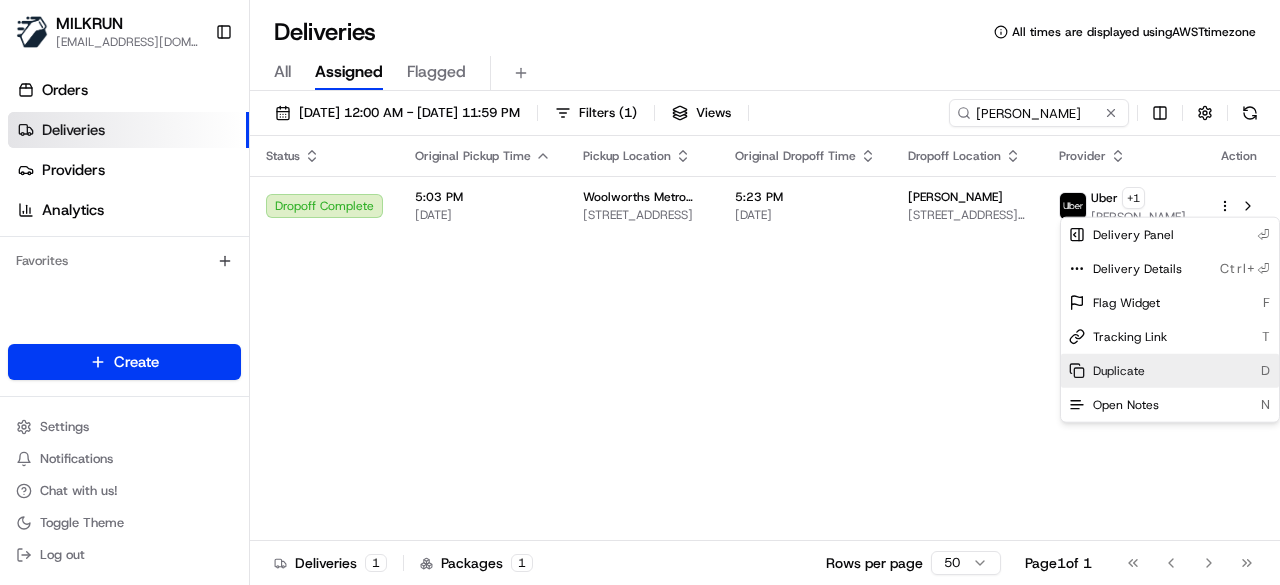 click on "Duplicate D" at bounding box center [1170, 371] 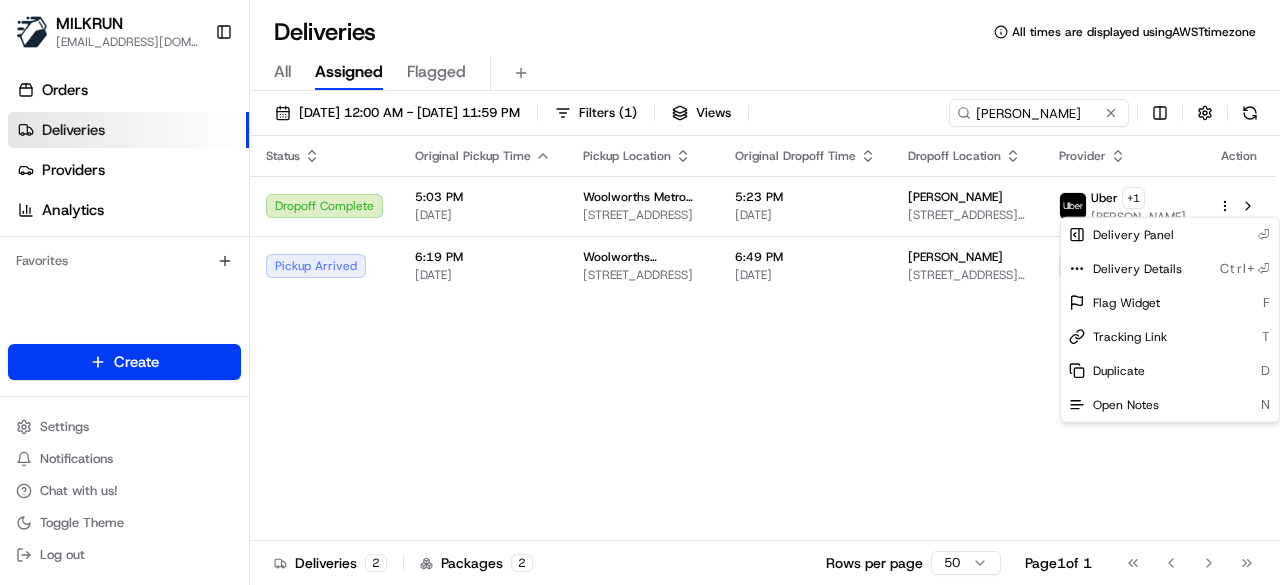 click on "MILKRUN kperera1@woolworths.com.au Toggle Sidebar Orders Deliveries Providers Analytics Favorites Main Menu Members & Organization Organization Users Roles Preferences Customization Tracking Orchestration Automations Locations Pickup Locations Dropoff Locations AI Support Call Agent Billing Billing Refund Requests Integrations Notification Triggers Webhooks API Keys Request Logs Create Settings Notifications Chat with us! Toggle Theme Log out Deliveries All times are displayed using  AWST  timezone All Assigned Flagged 14/07/2025 12:00 AM - 14/07/2025 11:59 PM Filters ( 1 ) Views Zoe Hoyle Status Original Pickup Time Pickup Location Original Dropoff Time Dropoff Location Provider Action Dropoff Complete 5:03 PM 14/07/2025 Woolworths Metro AU - Woolloomooloo CNV 75 Crown St, Woolloomooloo, NSW 2011, AU 5:23 PM 14/07/2025 Zoe Hoyle 133 Riley St, Darlinghurst, NSW 2010, AU Uber + 1 CLAIRE L. Pickup Arrived 6:19 PM 14/07/2025 Woolworths Woolloomooloo CNV 75 Crown St, Woolloomooloo, NSW 2011, AU 2" at bounding box center [640, 292] 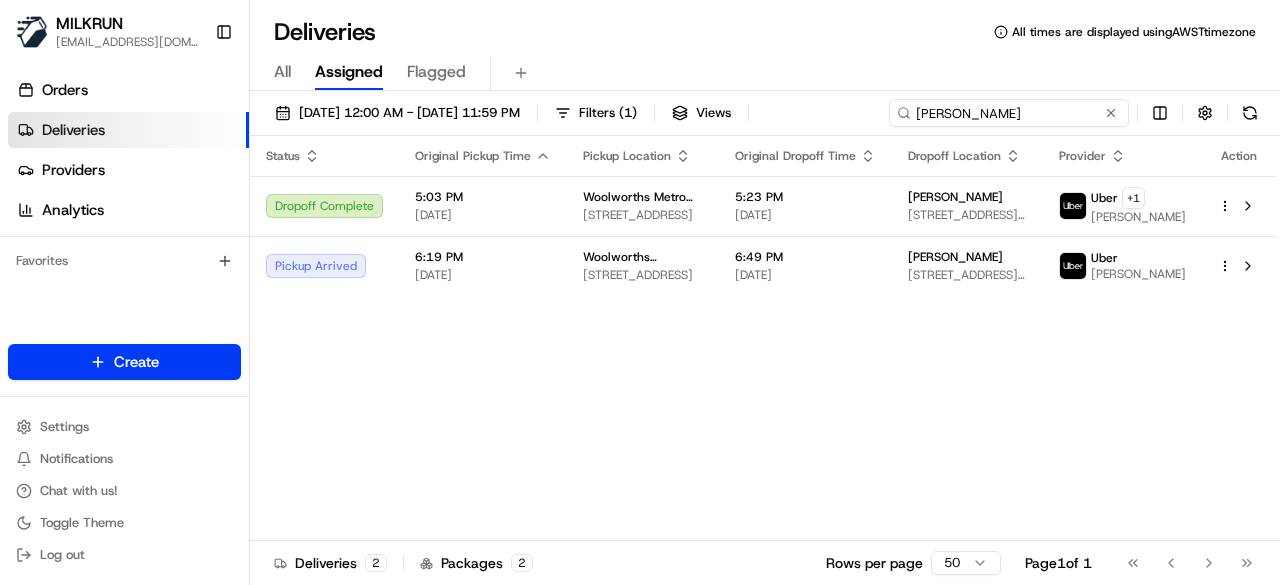 drag, startPoint x: 1062, startPoint y: 111, endPoint x: 826, endPoint y: 102, distance: 236.17155 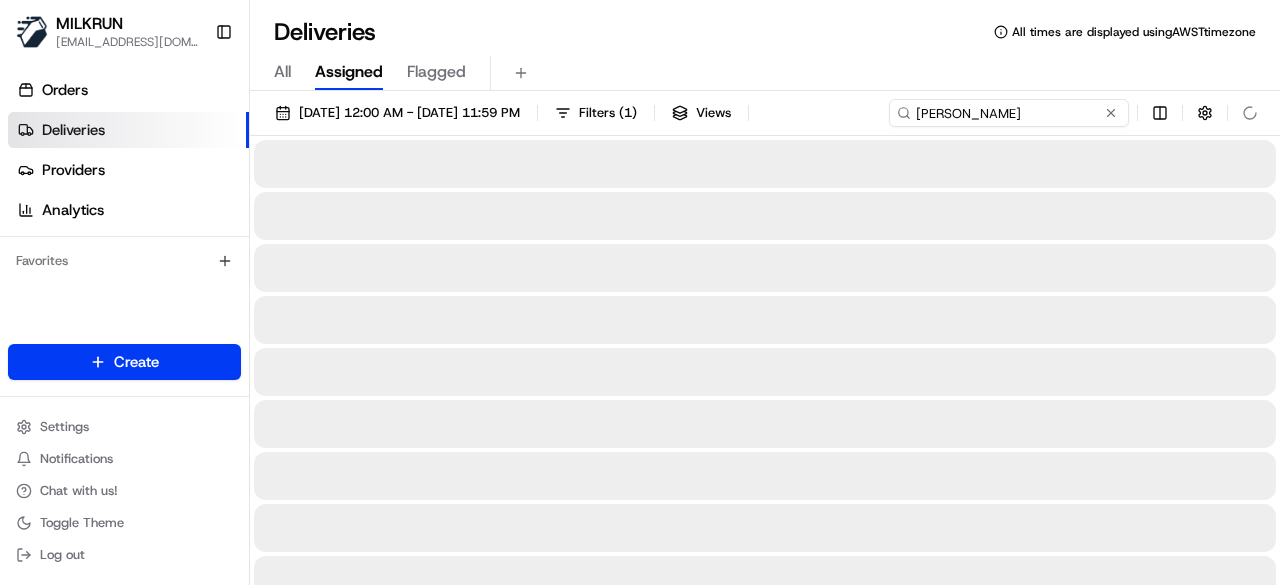 click on "Julie SIMES" at bounding box center (1009, 113) 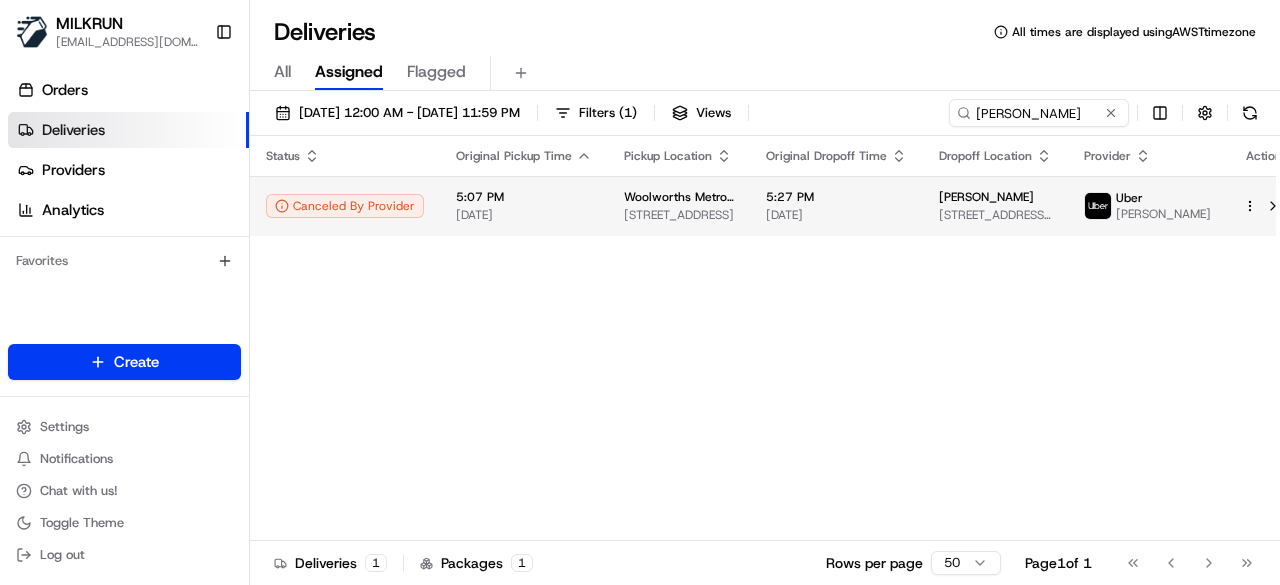 click on "Julie SIMES 11 Bundey St, Higgins, ACT 2615, AU" at bounding box center (995, 206) 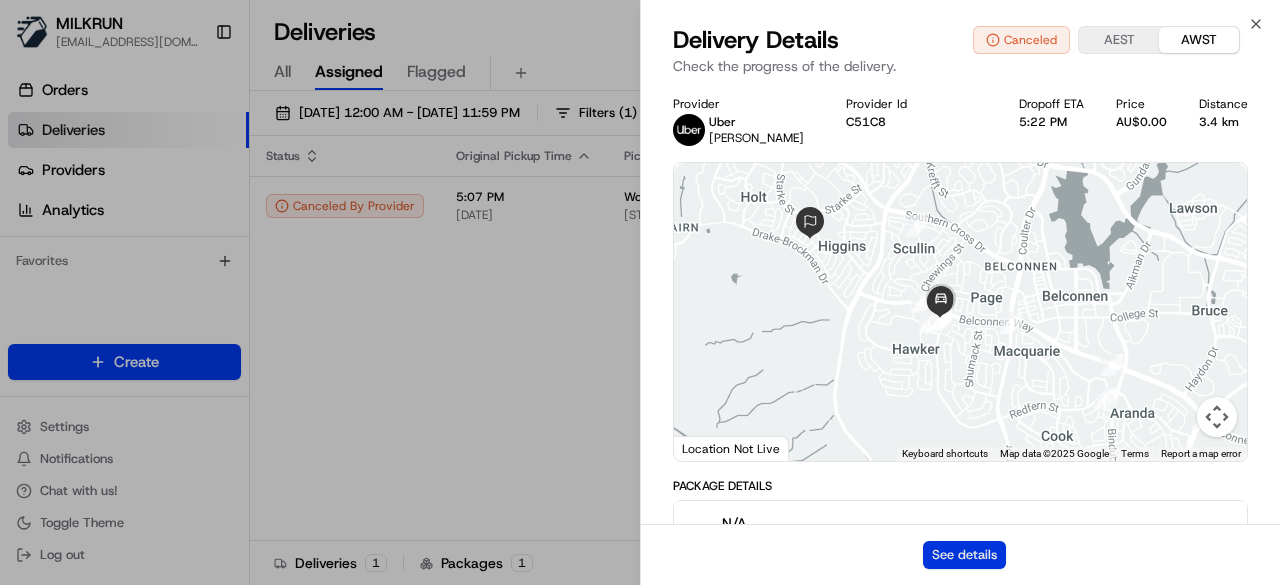 click on "See details" at bounding box center [964, 555] 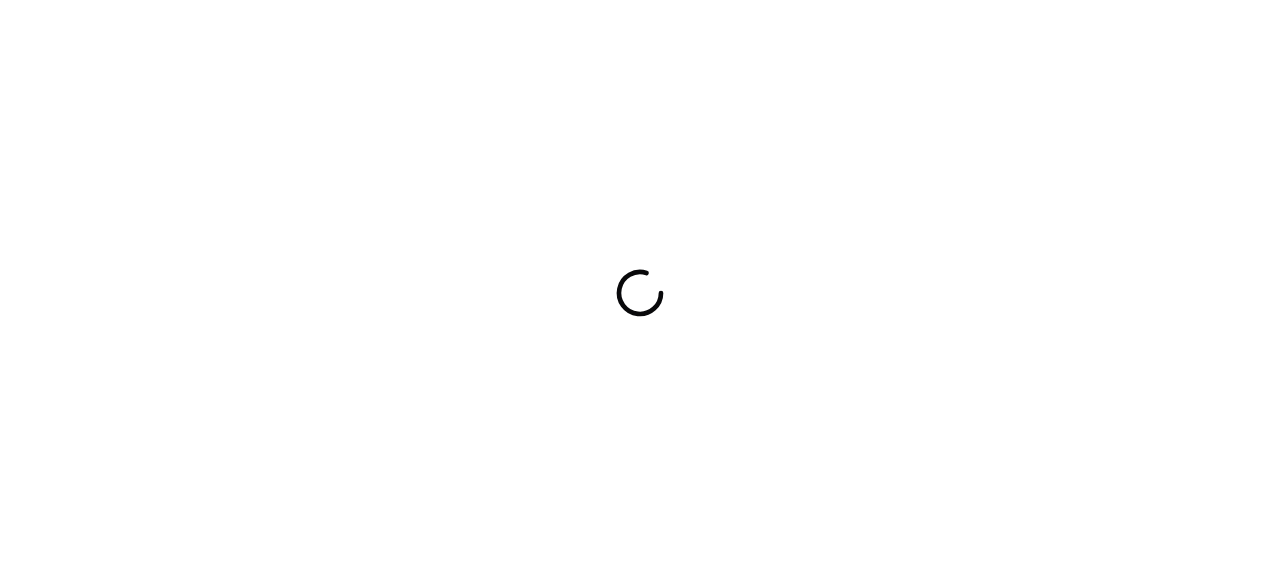 scroll, scrollTop: 0, scrollLeft: 0, axis: both 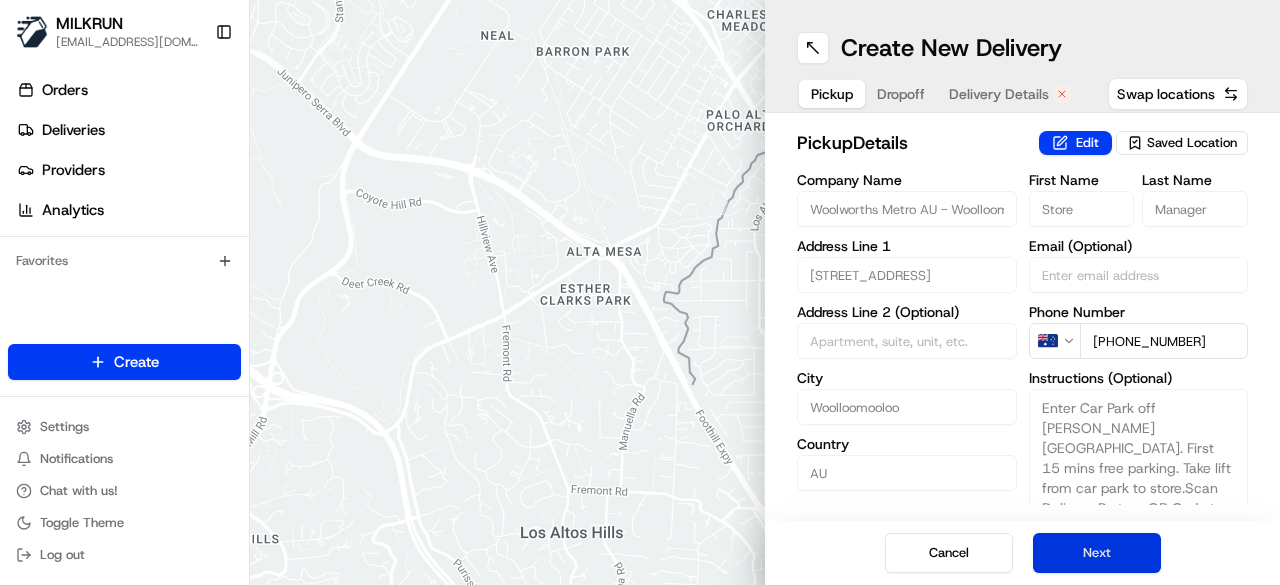 click on "Next" at bounding box center (1097, 553) 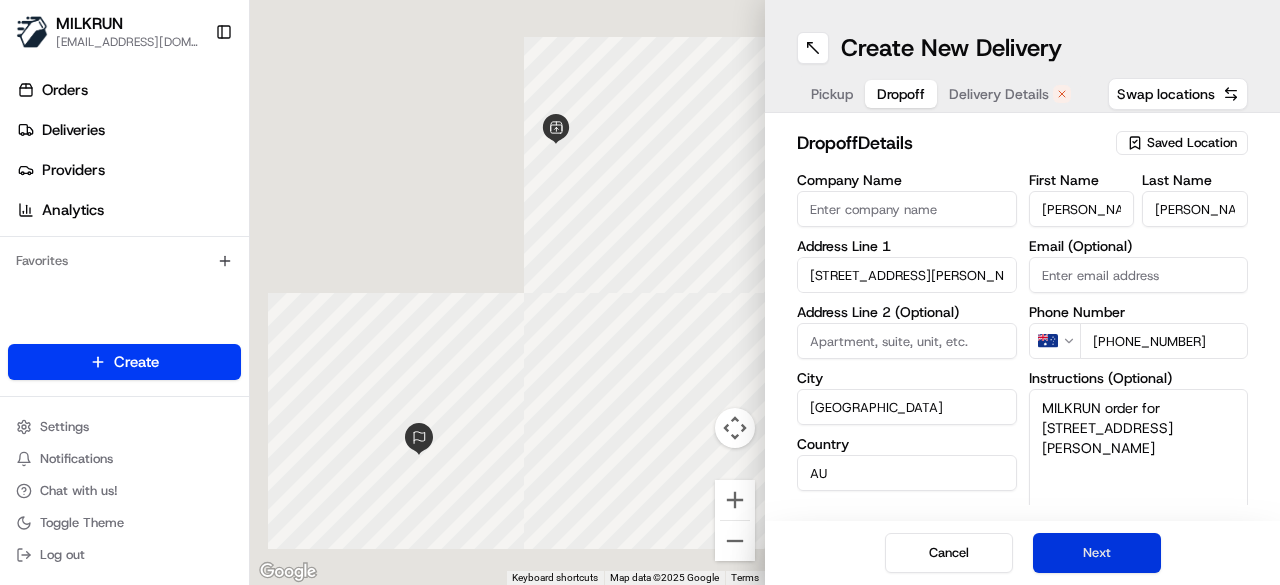 click on "Next" at bounding box center [1097, 553] 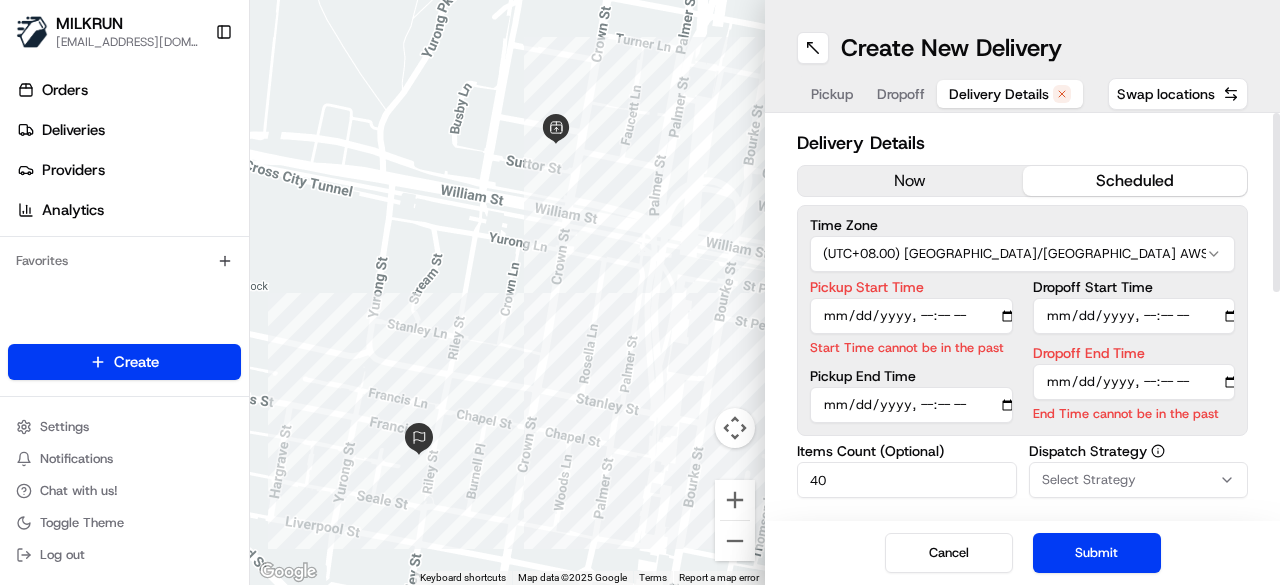 click on "now" at bounding box center (910, 181) 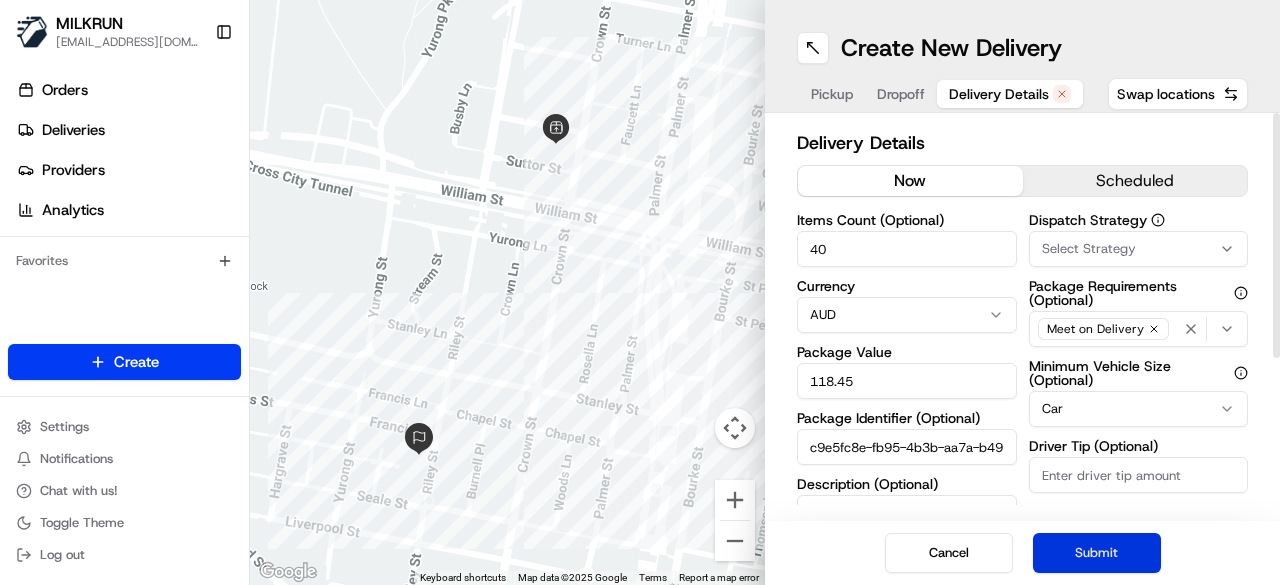 click on "Submit" at bounding box center (1097, 553) 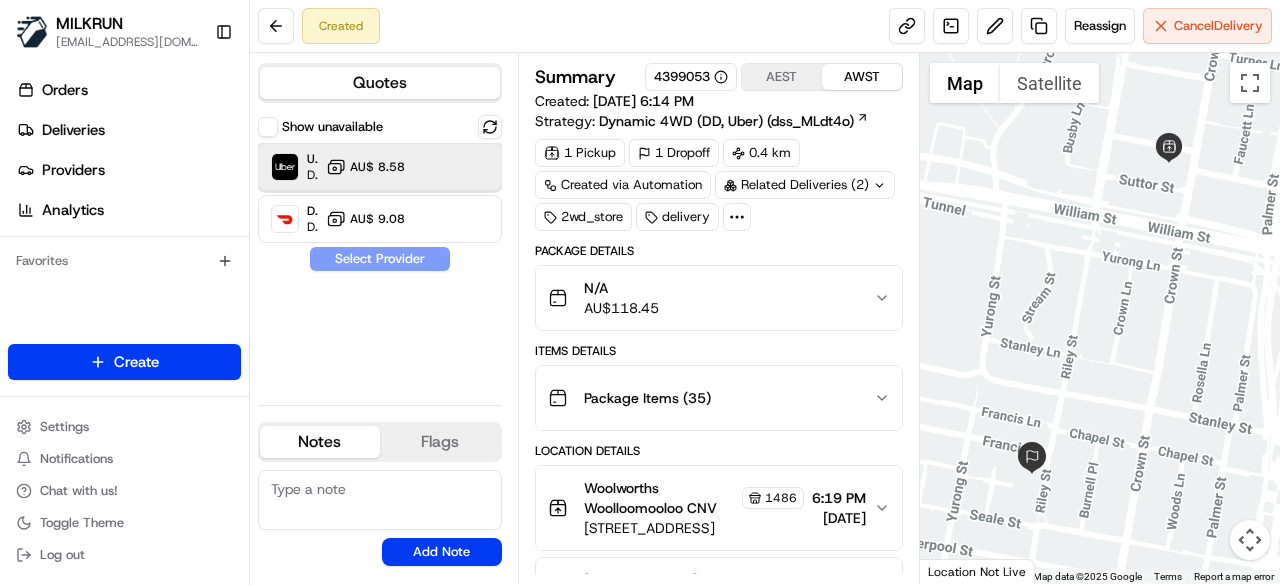 click on "Uber Dropoff ETA   19 minutes AU$   8.58" at bounding box center [380, 167] 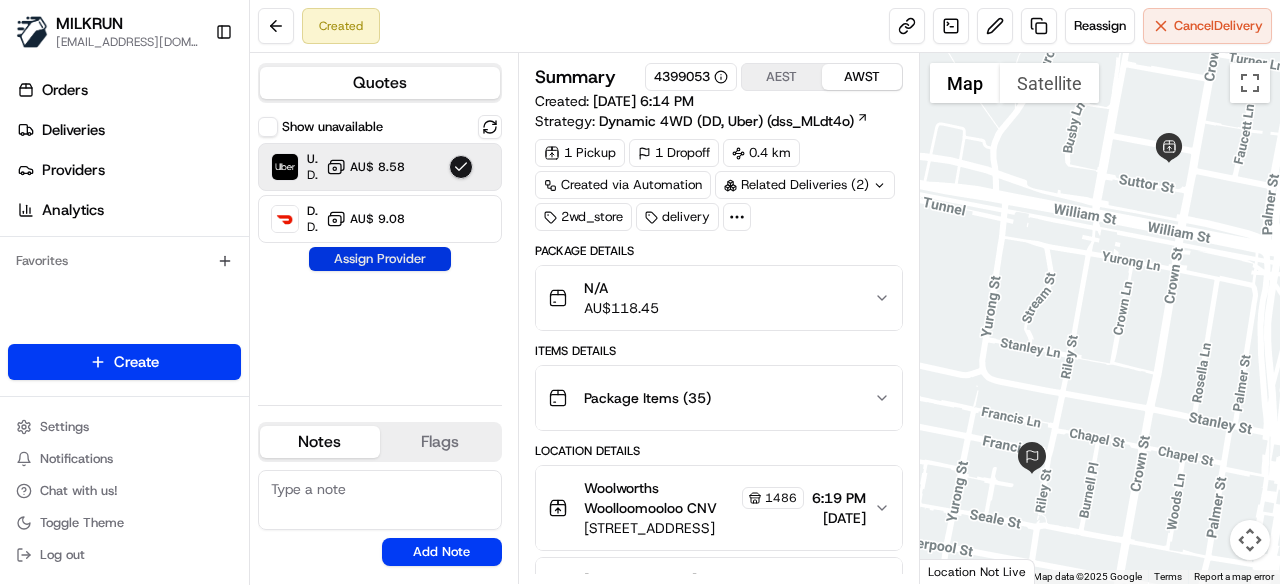 click on "Assign Provider" at bounding box center [380, 259] 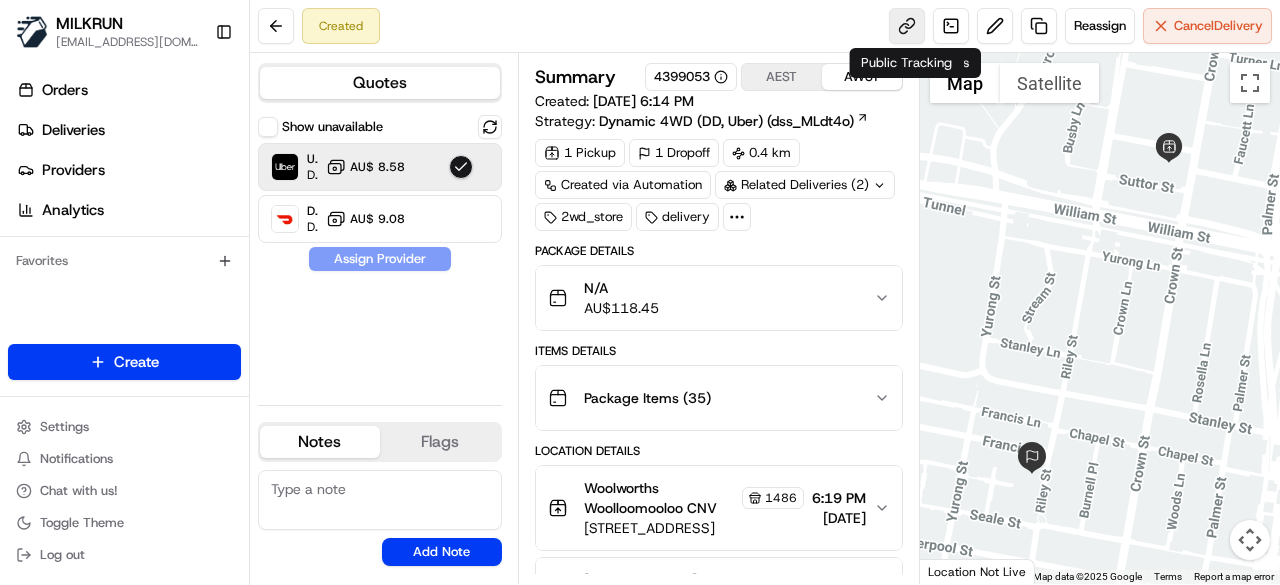 click at bounding box center [907, 26] 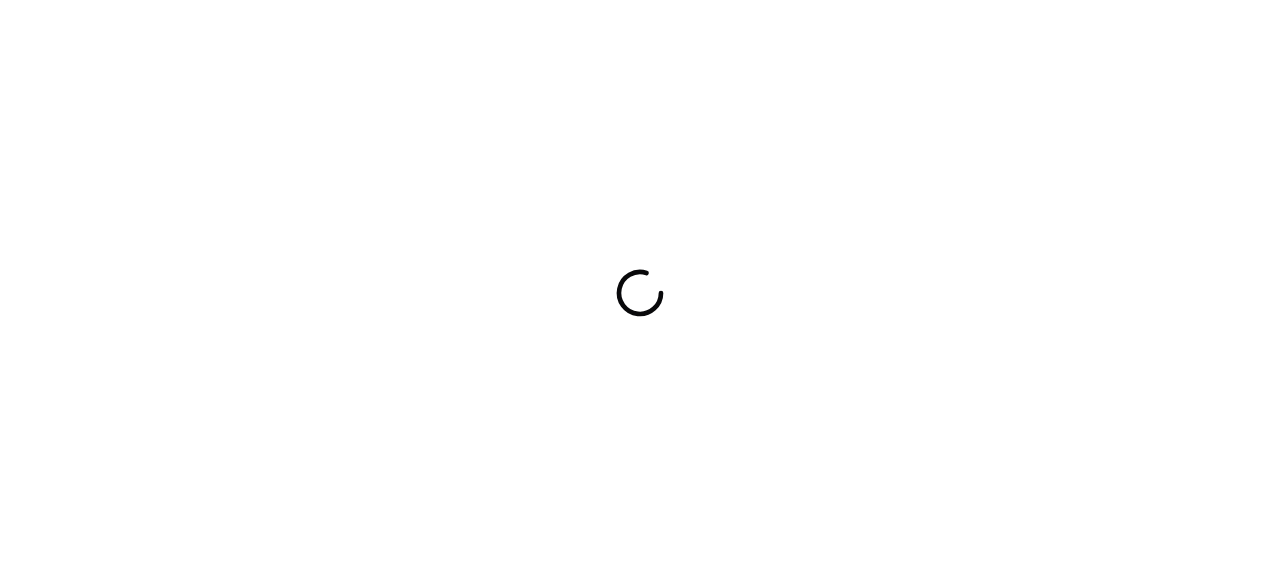 scroll, scrollTop: 0, scrollLeft: 0, axis: both 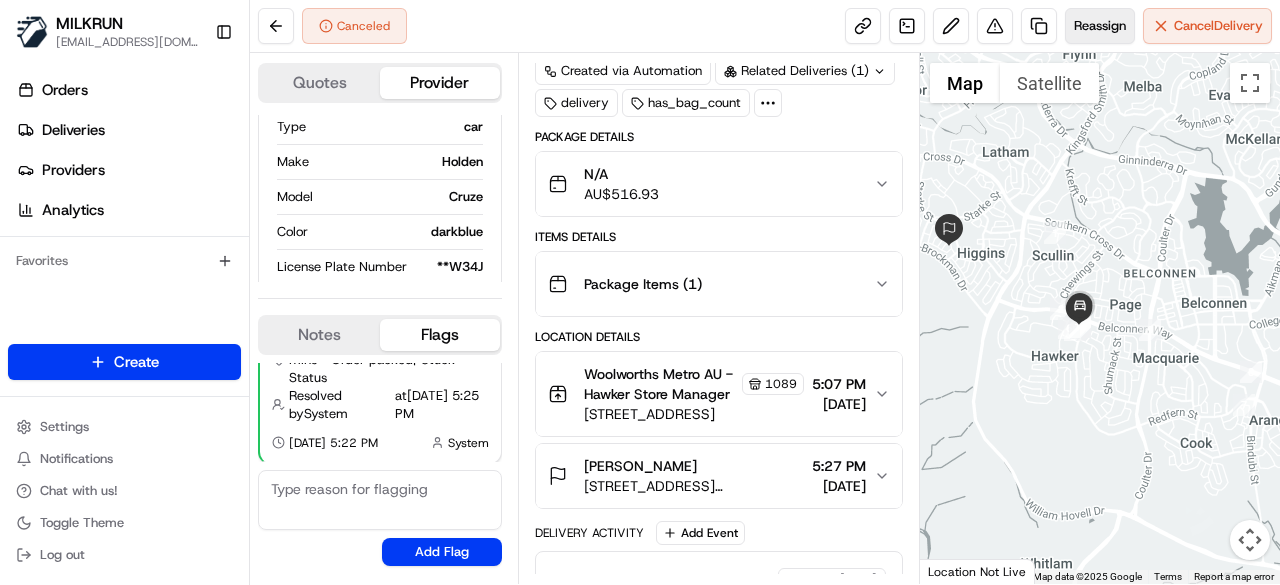 click on "Reassign" at bounding box center (1100, 26) 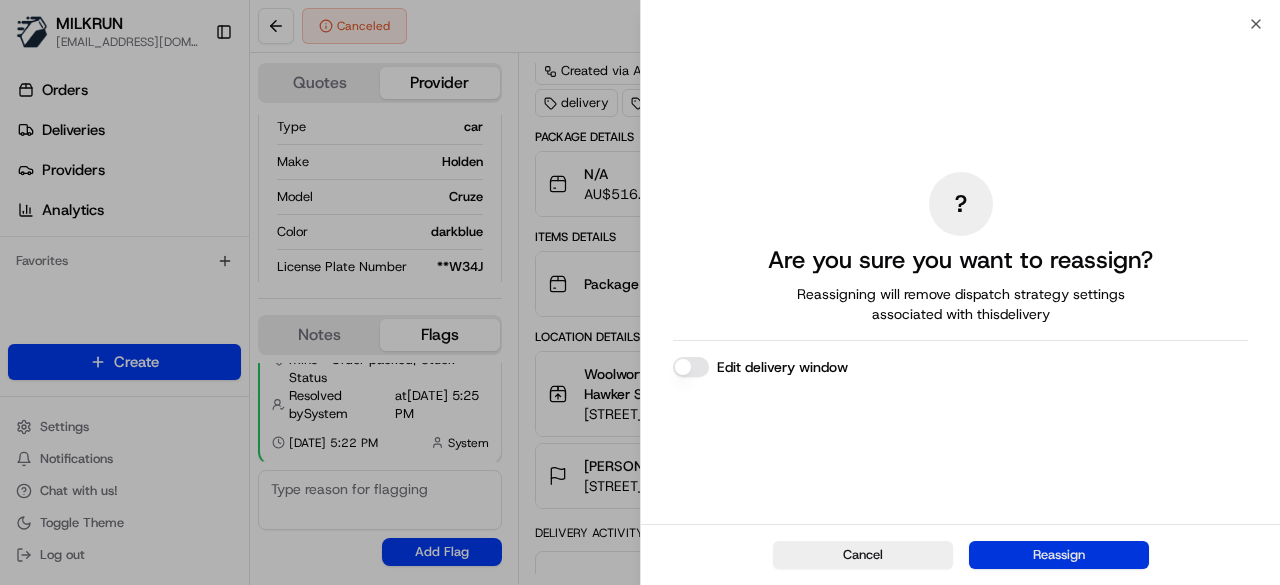 click on "Reassign" at bounding box center (1059, 555) 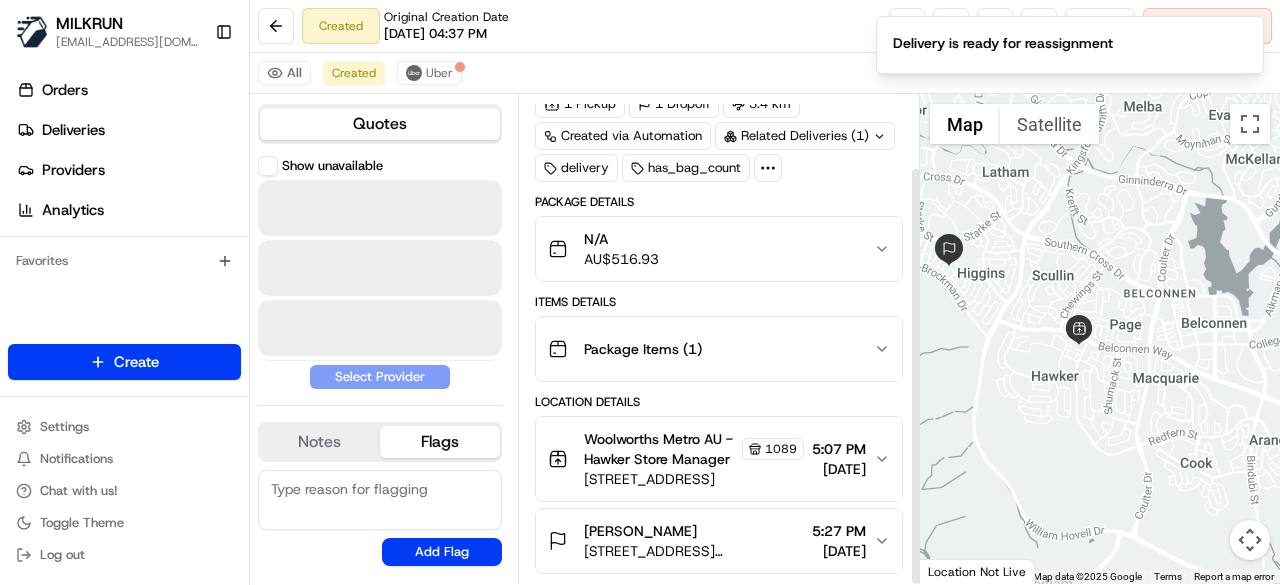 scroll, scrollTop: 84, scrollLeft: 0, axis: vertical 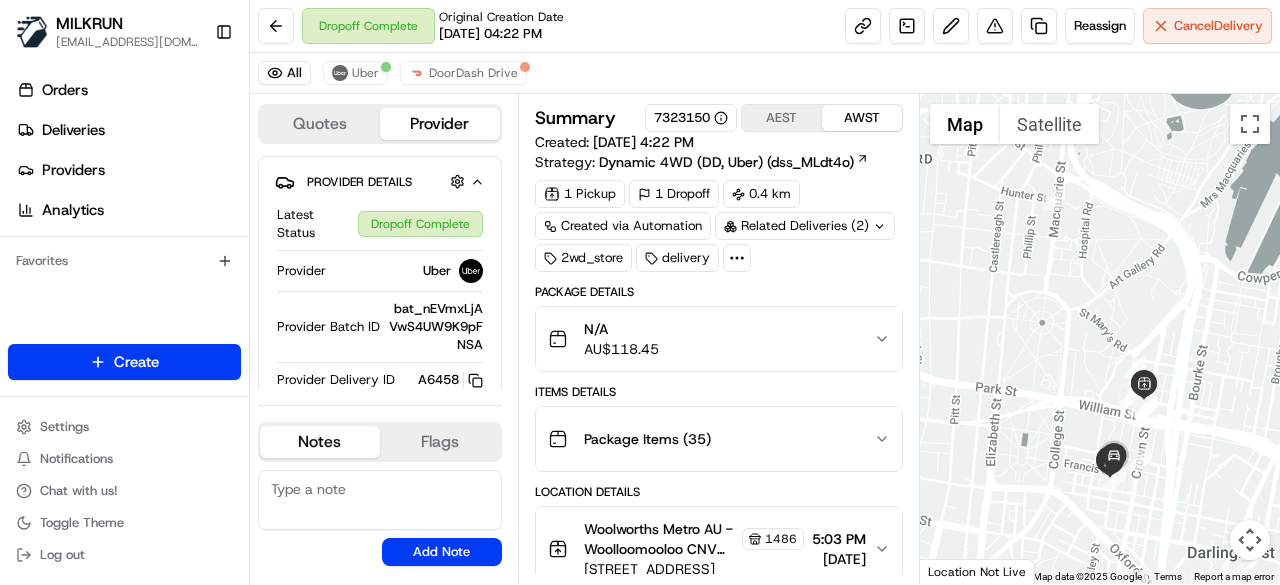 click on "Summary 7323150 AEST AWST Created:   14/07/2025 4:22 PM Strategy:   Dynamic 4WD (DD, Uber) (dss_MLdt4o)" at bounding box center (719, 138) 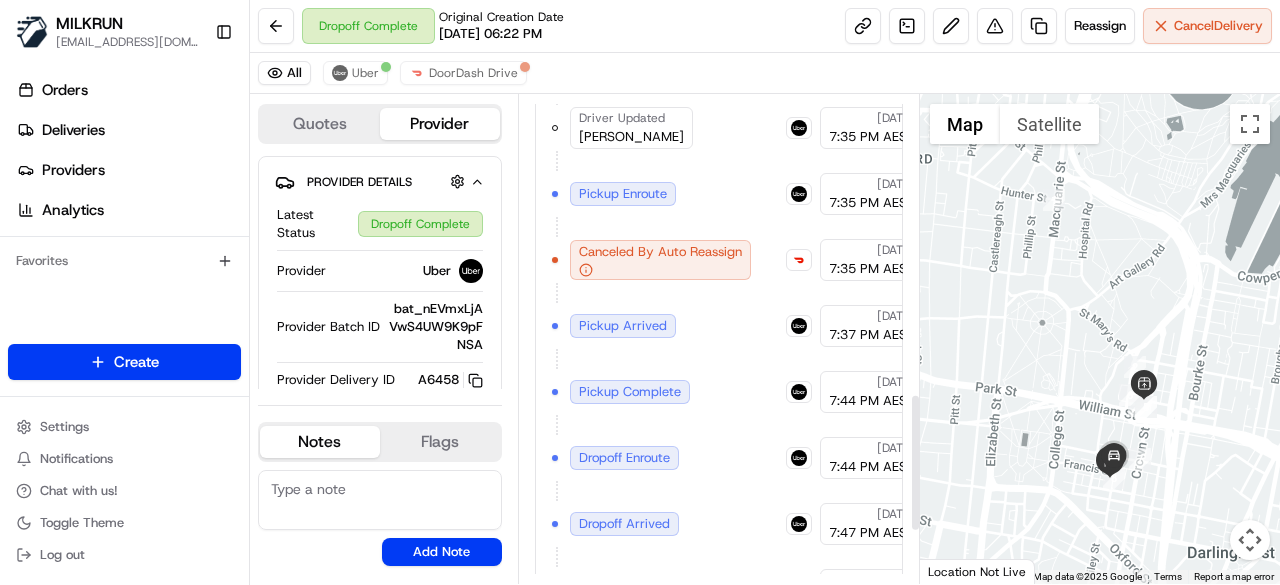 scroll, scrollTop: 1246, scrollLeft: 0, axis: vertical 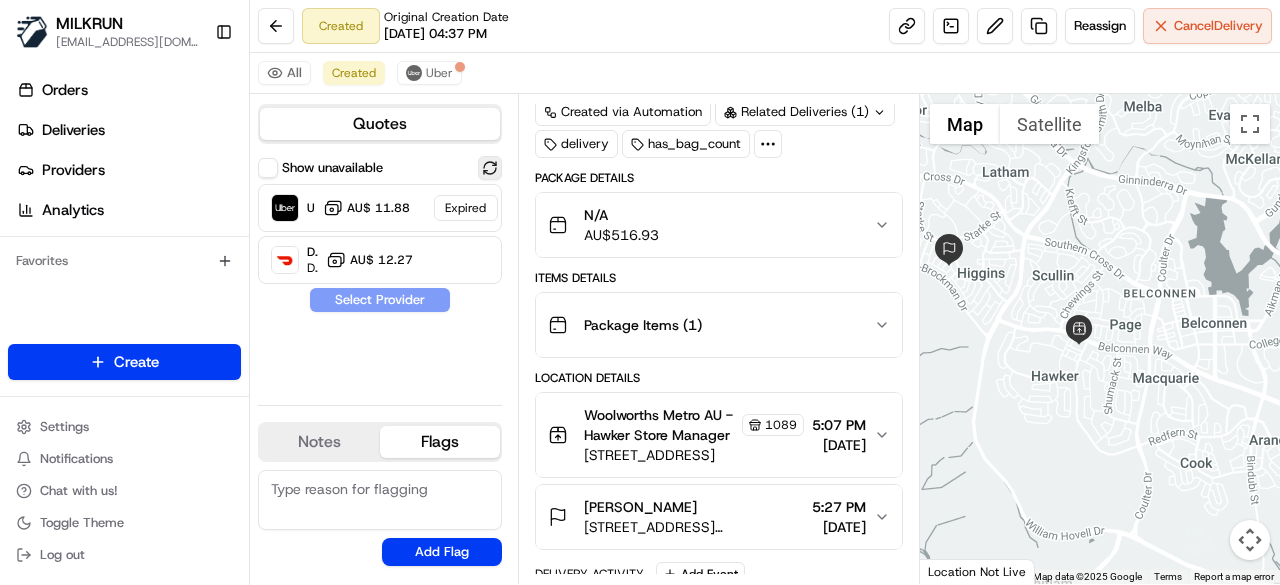click at bounding box center [490, 168] 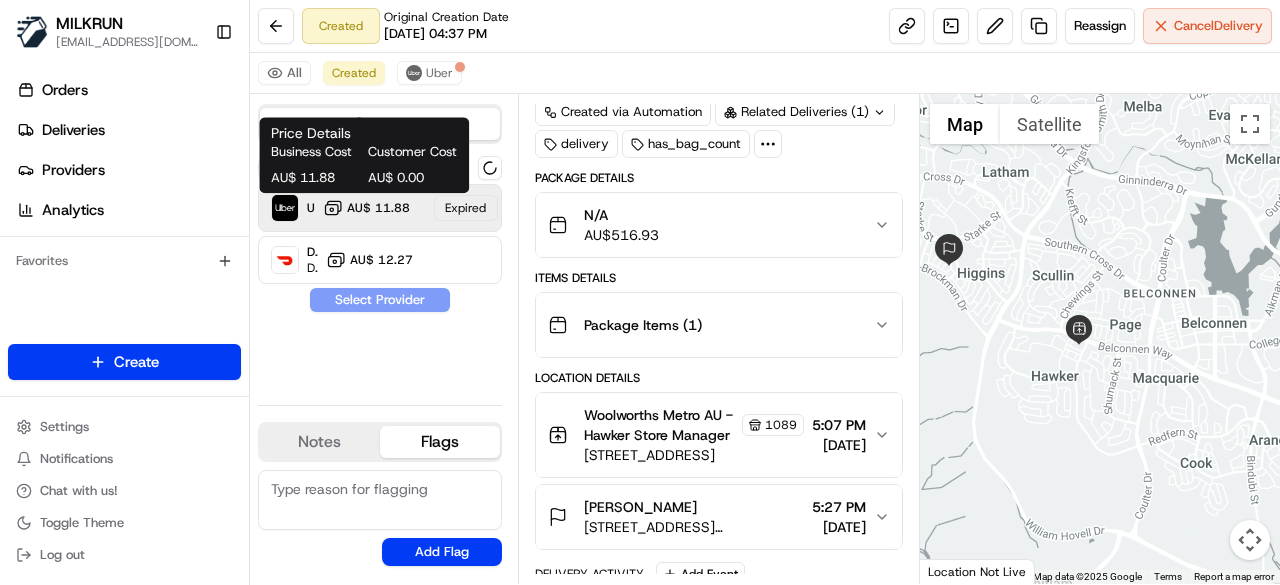 click on "AU$   11.88" at bounding box center (378, 208) 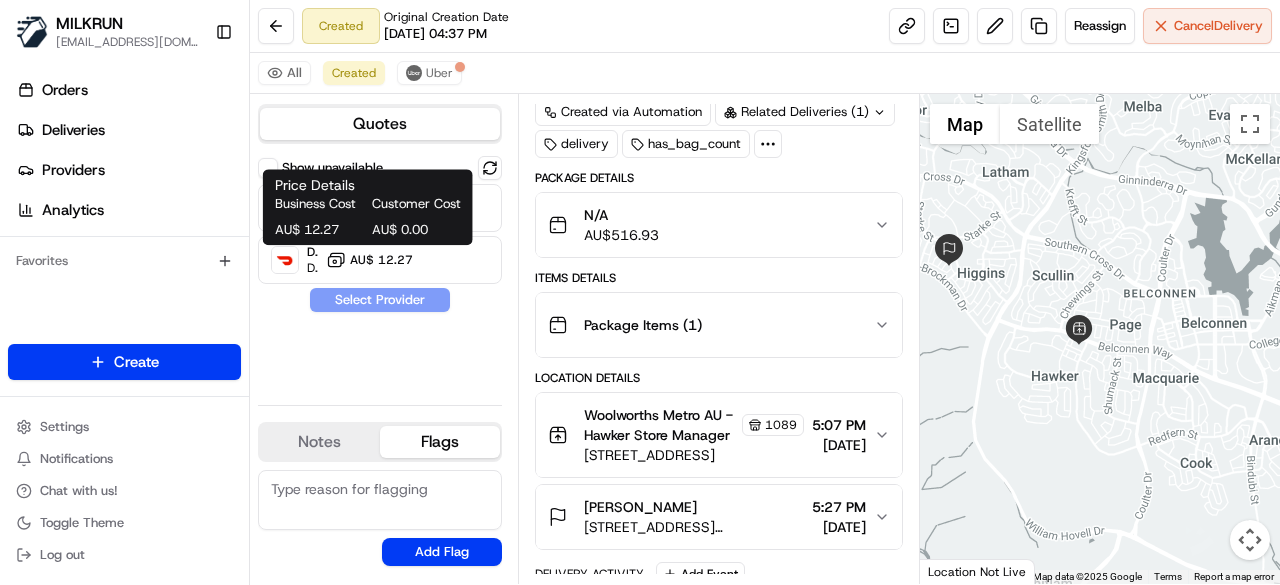 click on "Customer Cost" at bounding box center [416, 204] 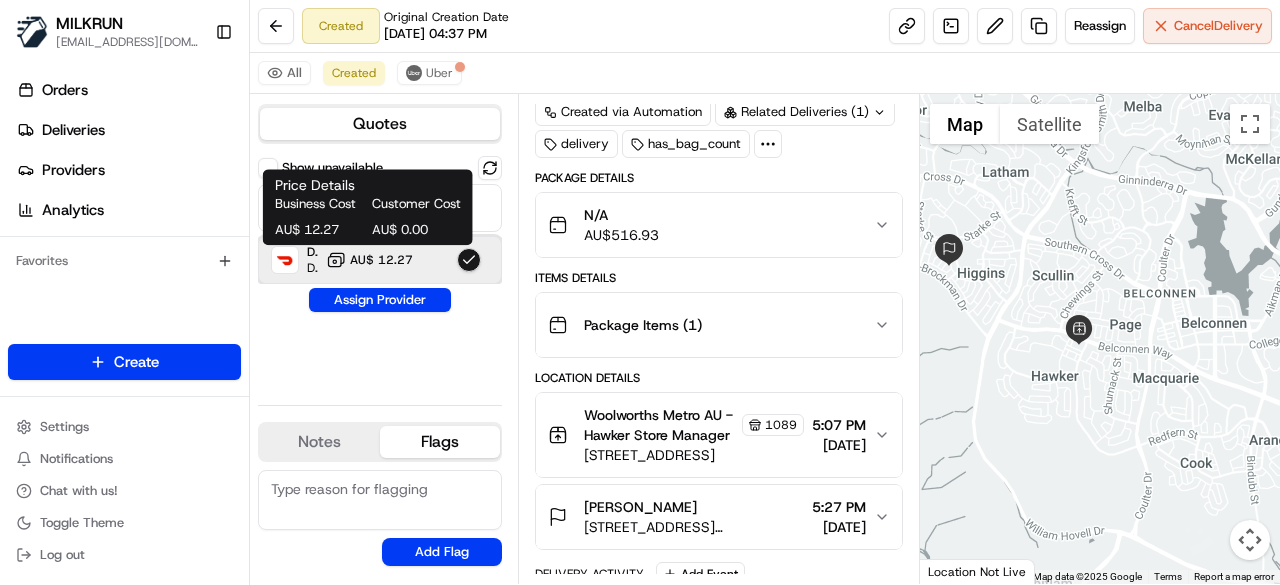 click at bounding box center (469, 260) 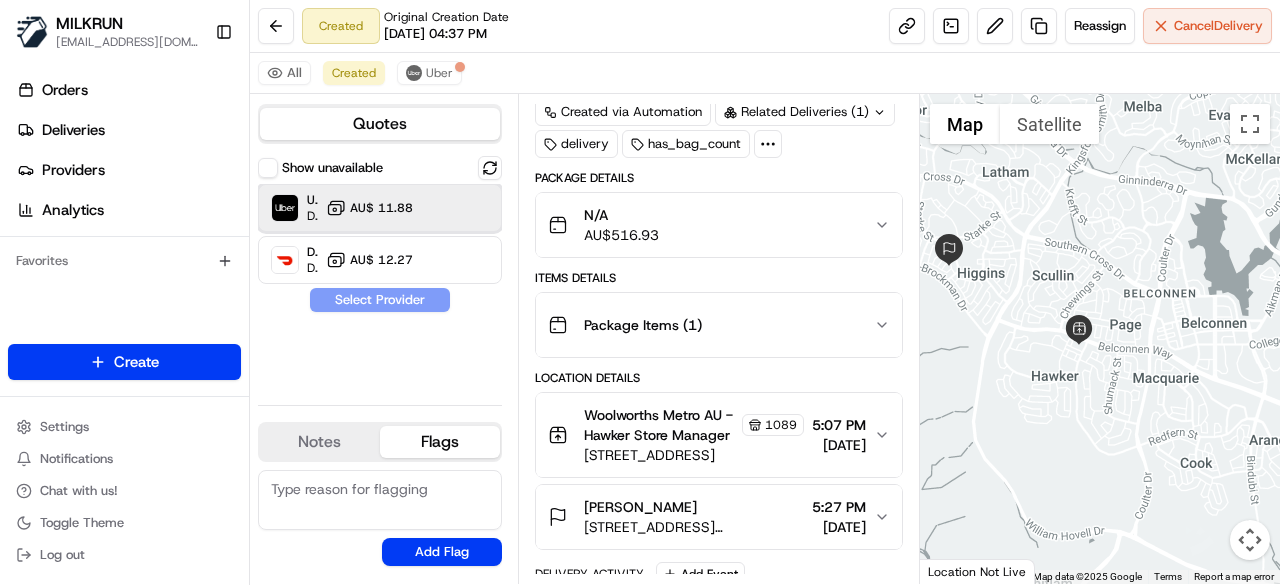 click on "Uber Dropoff ETA   21 minutes AU$   11.88" at bounding box center (380, 208) 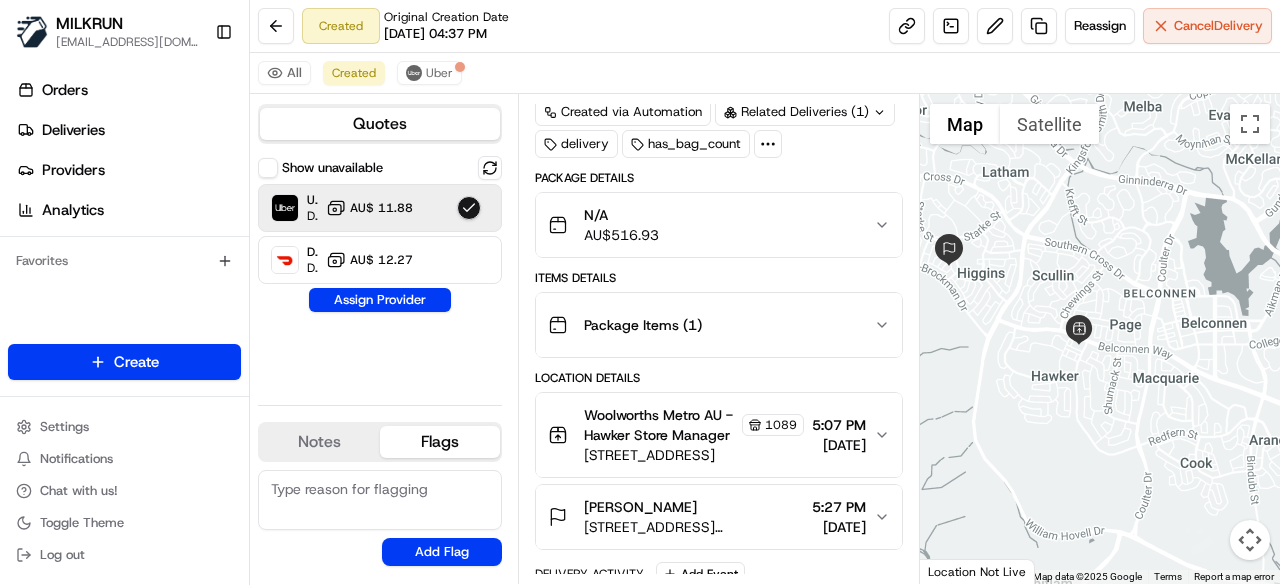 drag, startPoint x: 399, startPoint y: 295, endPoint x: 442, endPoint y: 313, distance: 46.615448 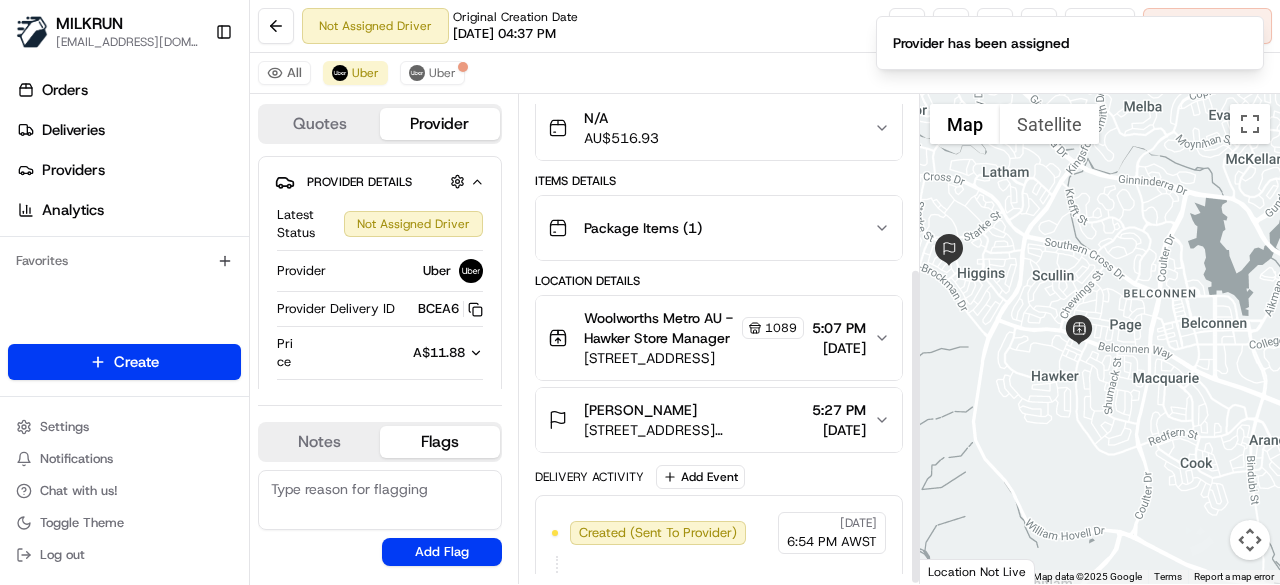 scroll, scrollTop: 266, scrollLeft: 0, axis: vertical 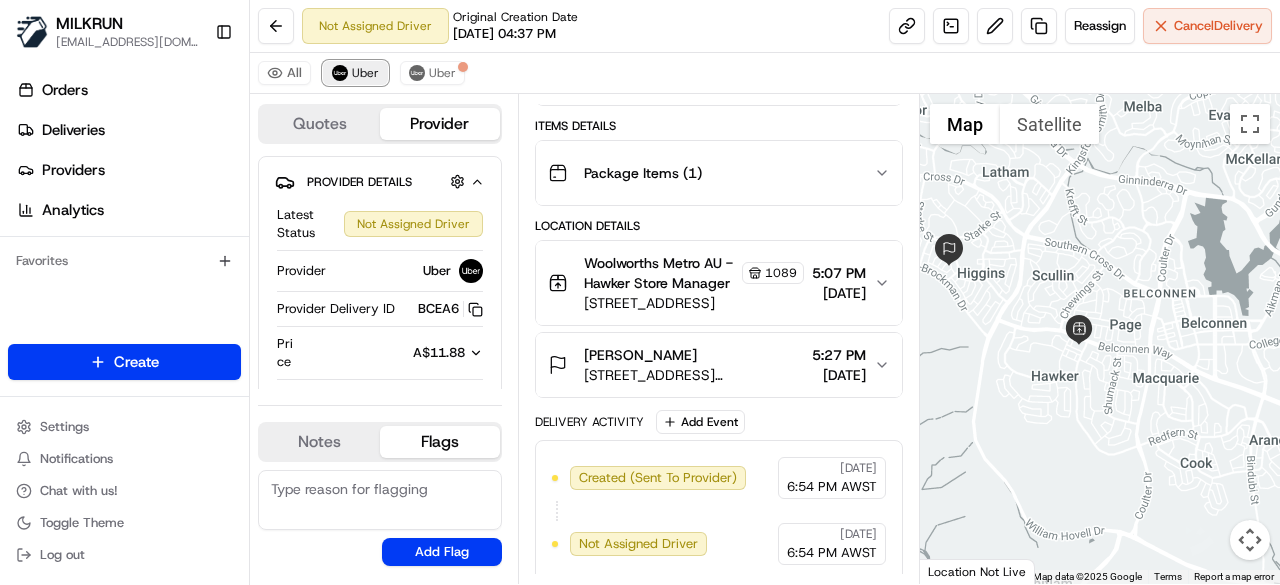click on "Uber" at bounding box center (355, 73) 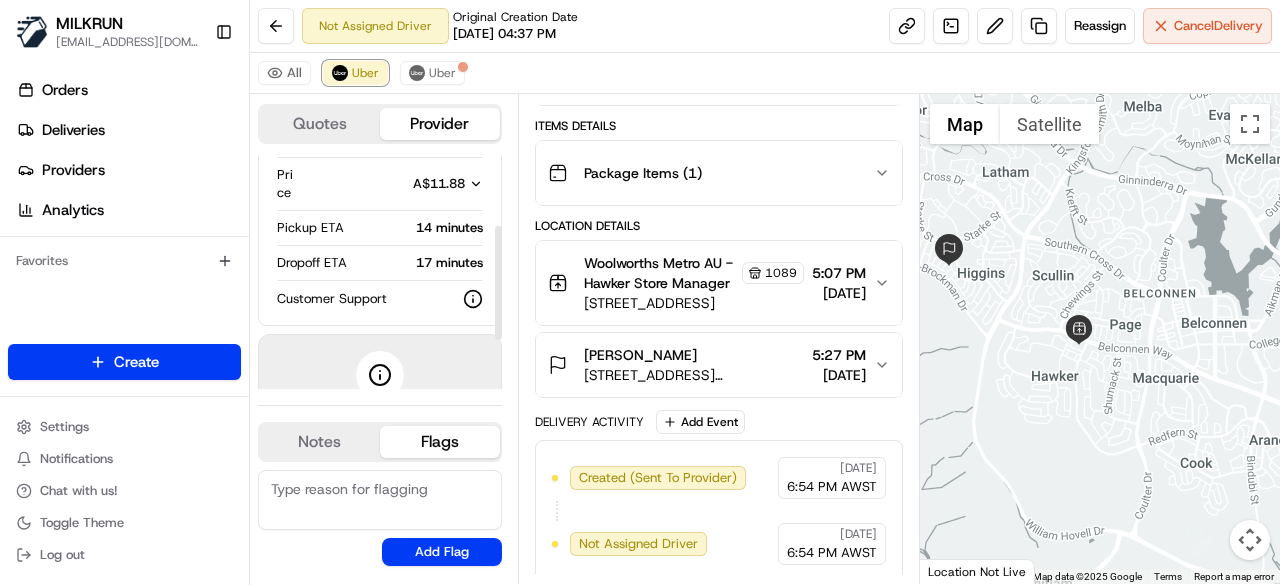 scroll, scrollTop: 142, scrollLeft: 0, axis: vertical 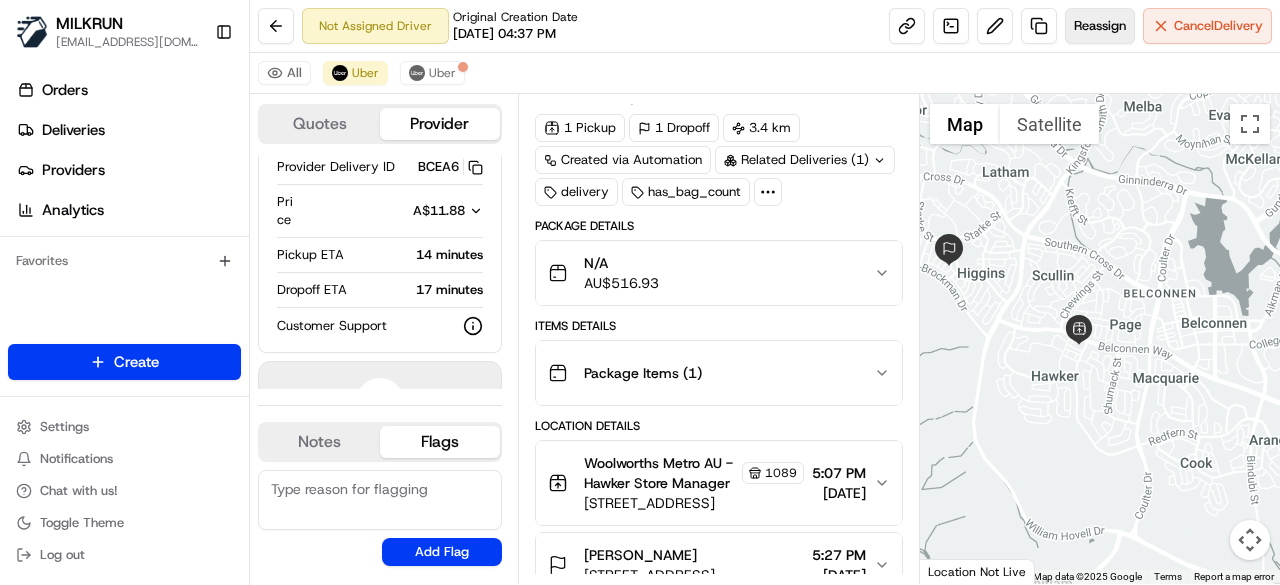 click on "Reassign" at bounding box center [1100, 26] 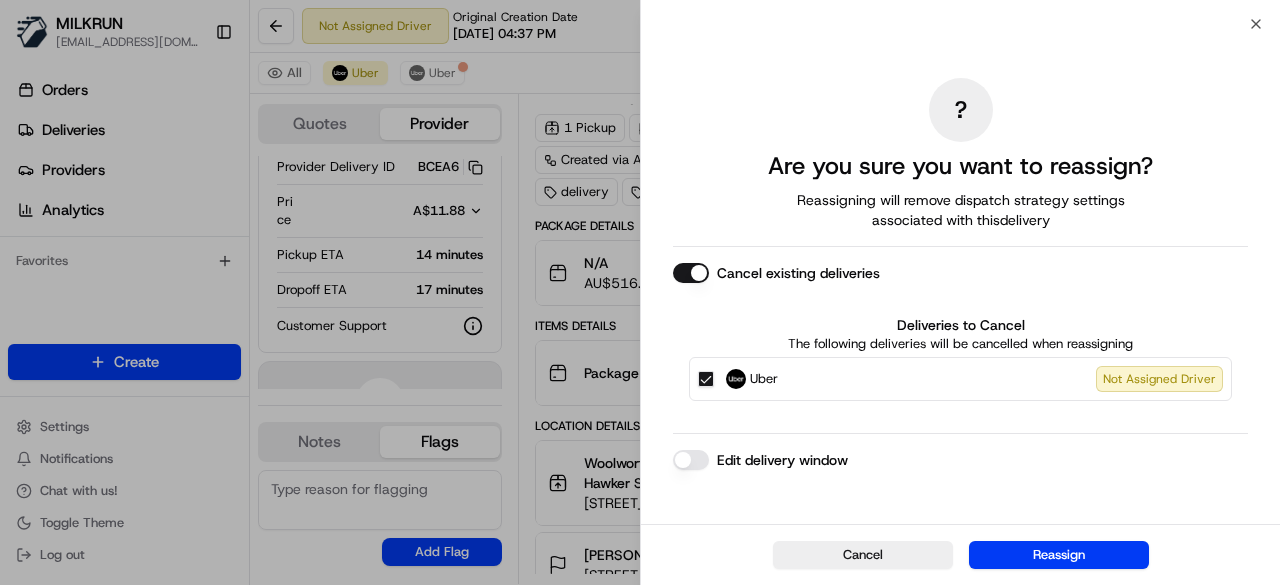 click on "Uber Not Assigned Driver" at bounding box center [706, 379] 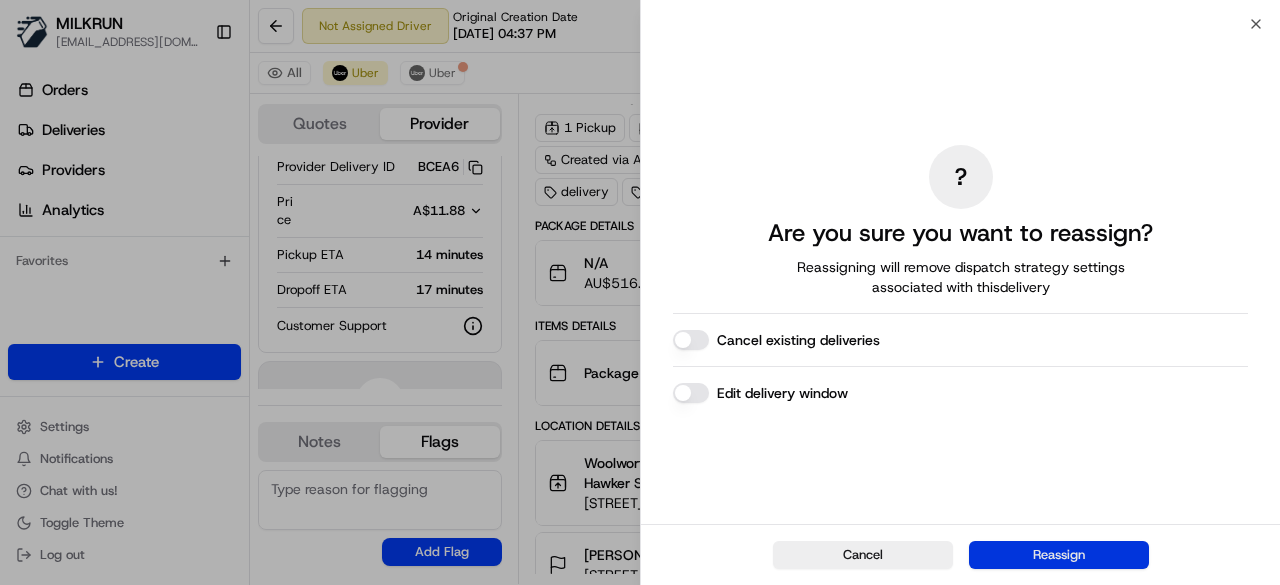 click on "Reassign" at bounding box center [1059, 555] 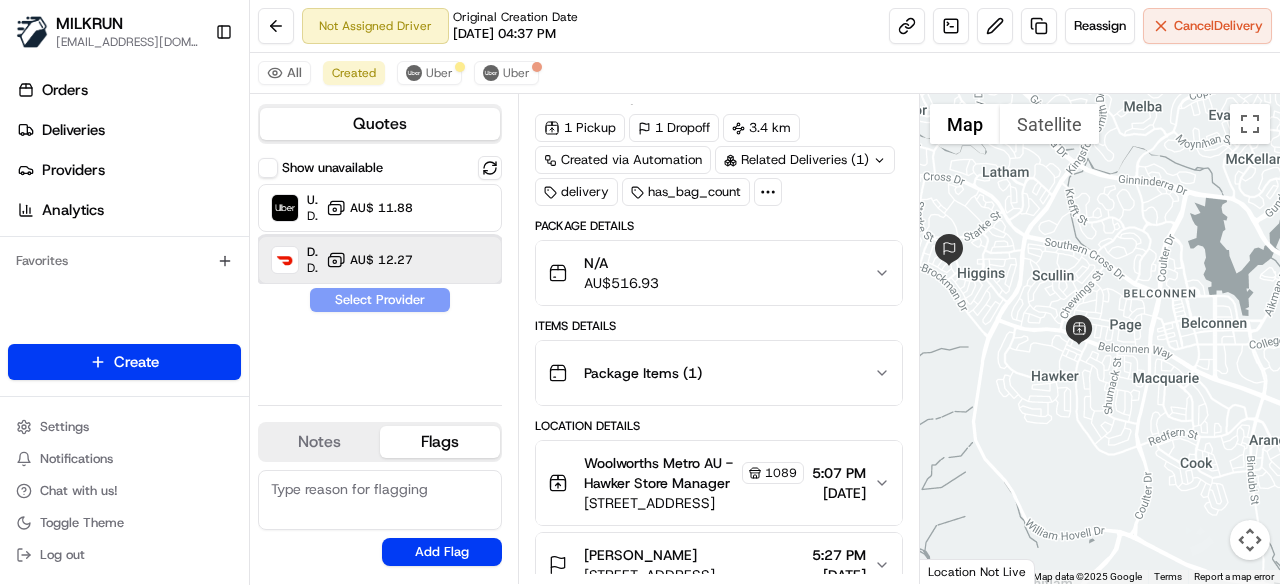 click at bounding box center [469, 260] 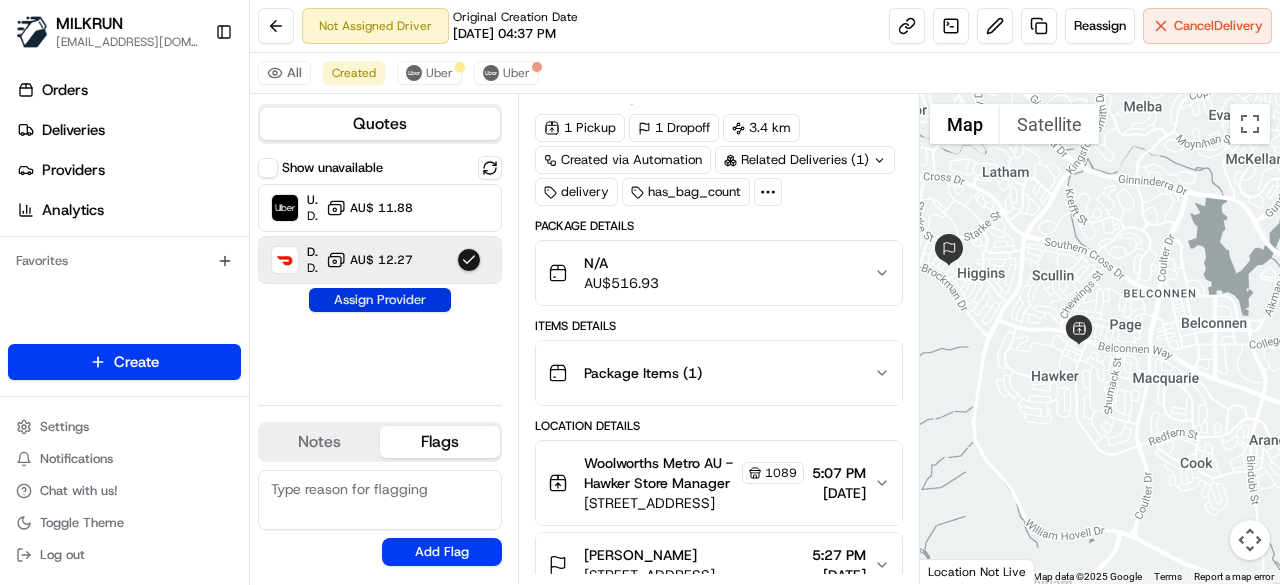 click on "Assign Provider" at bounding box center [380, 300] 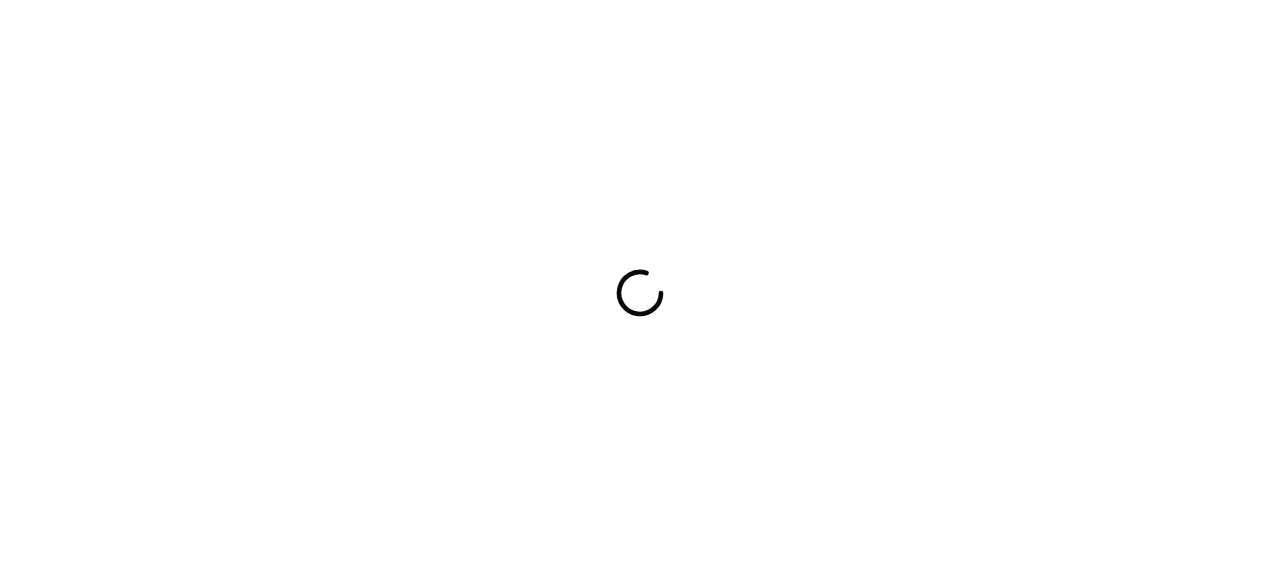 scroll, scrollTop: 0, scrollLeft: 0, axis: both 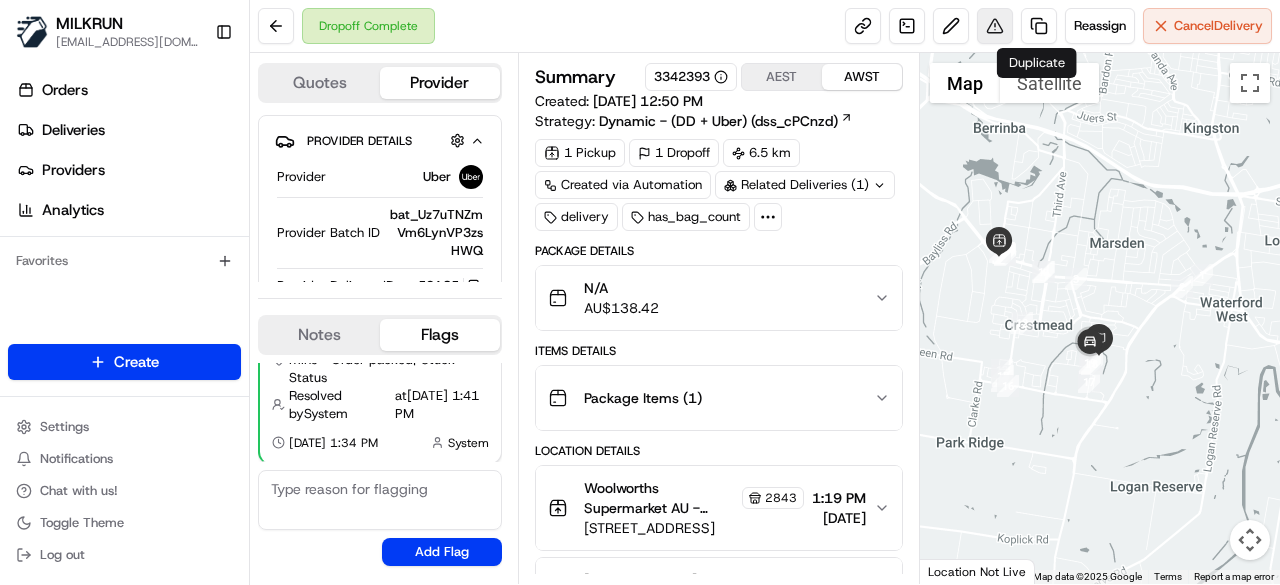 click at bounding box center (995, 26) 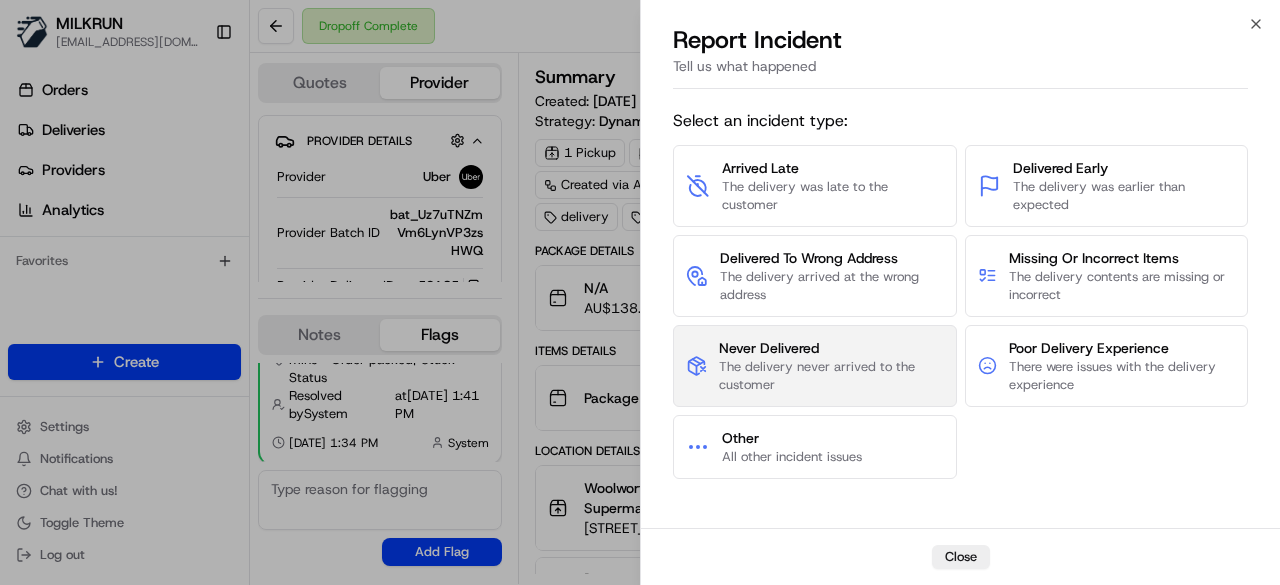 click on "The delivery never arrived to the customer" at bounding box center (831, 376) 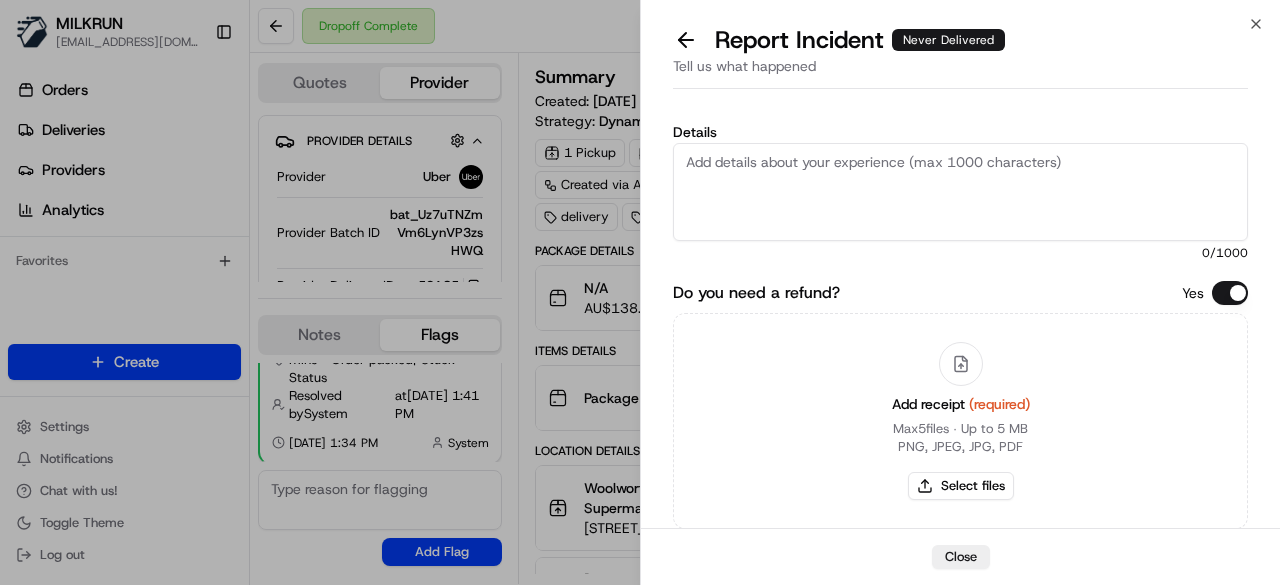 click on "Details" at bounding box center [960, 192] 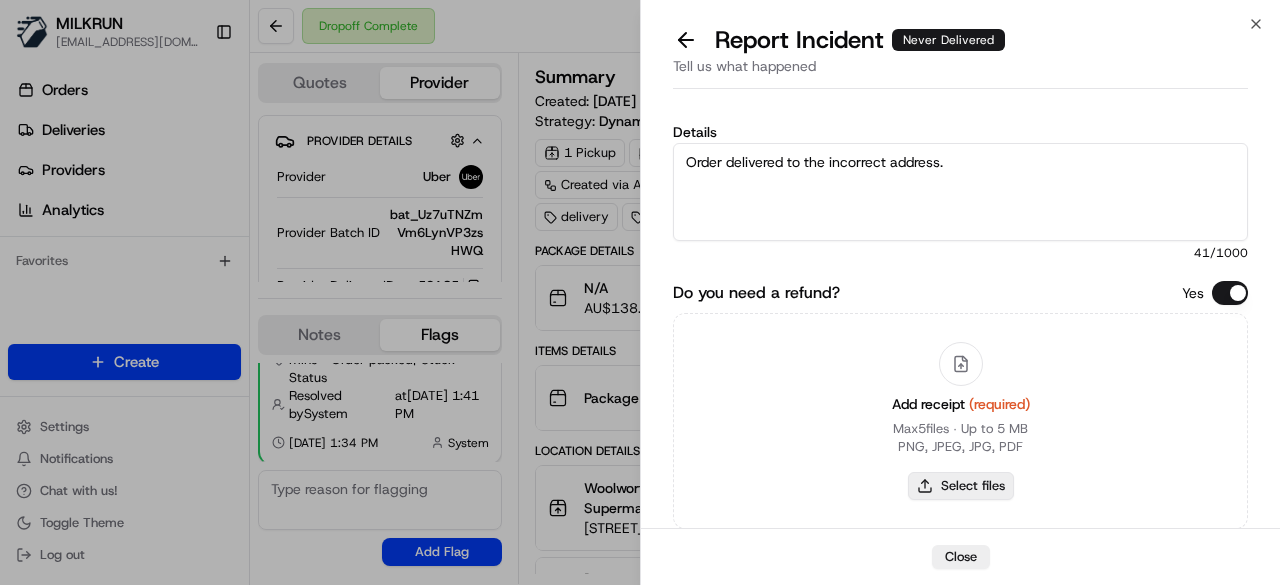 type on "Order delivered to the incorrect address." 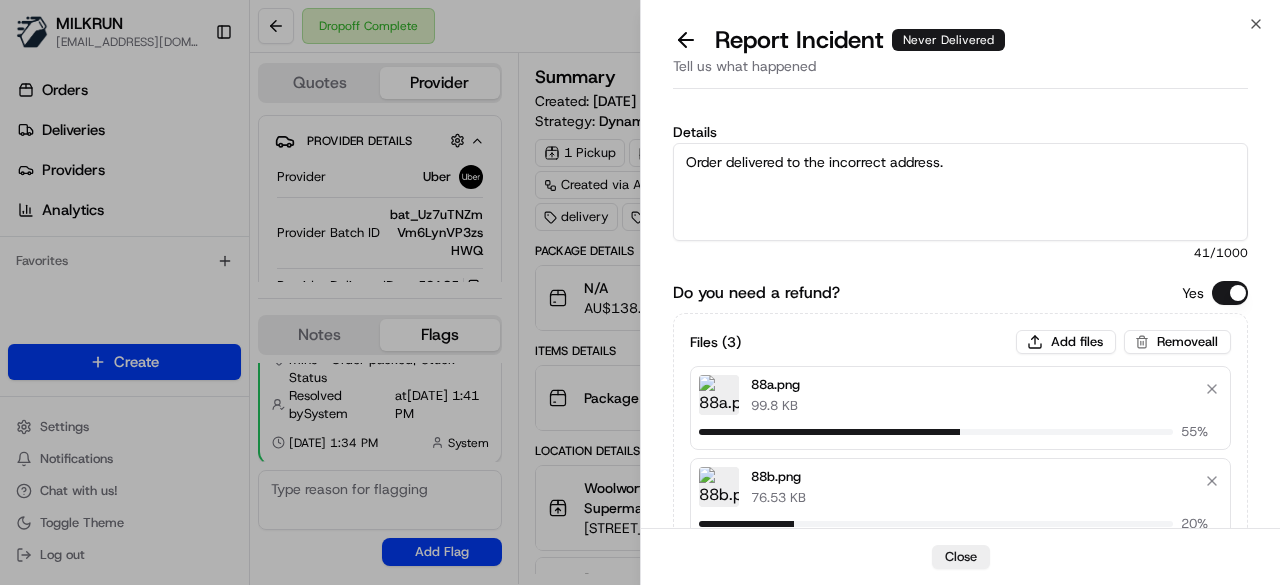 type 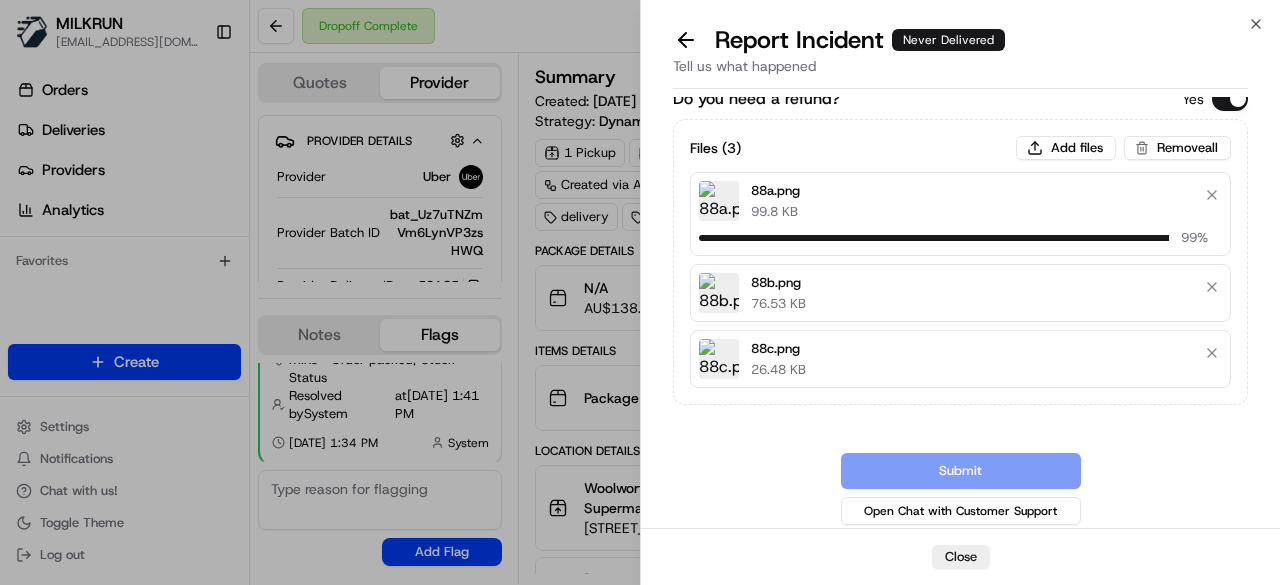 scroll, scrollTop: 168, scrollLeft: 0, axis: vertical 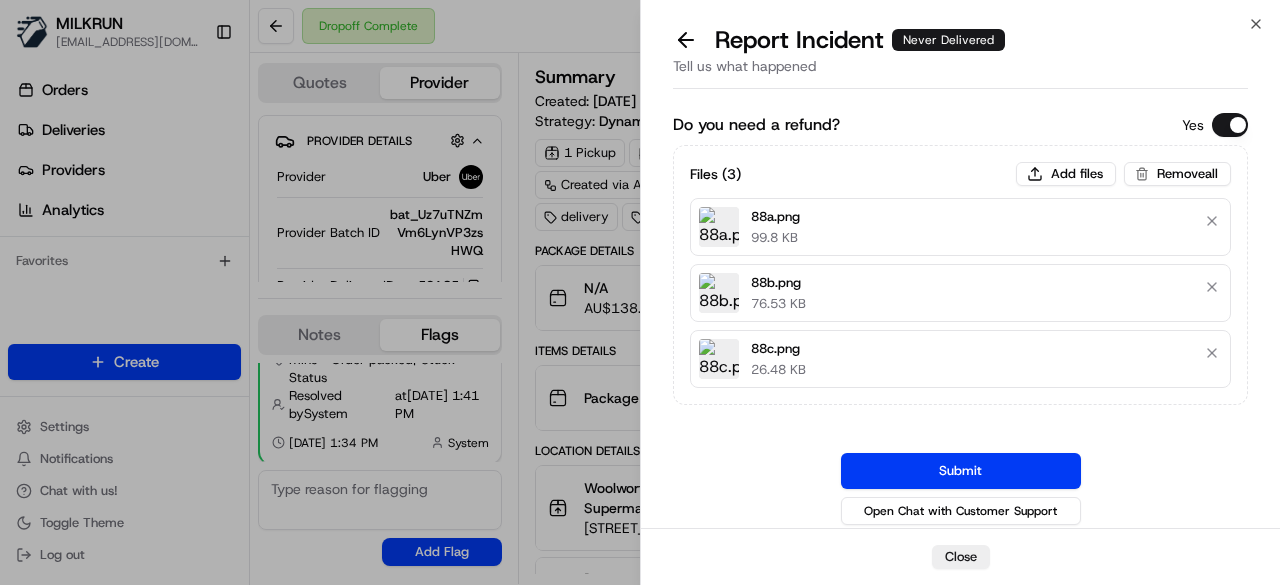 click on "Submit" at bounding box center (961, 471) 